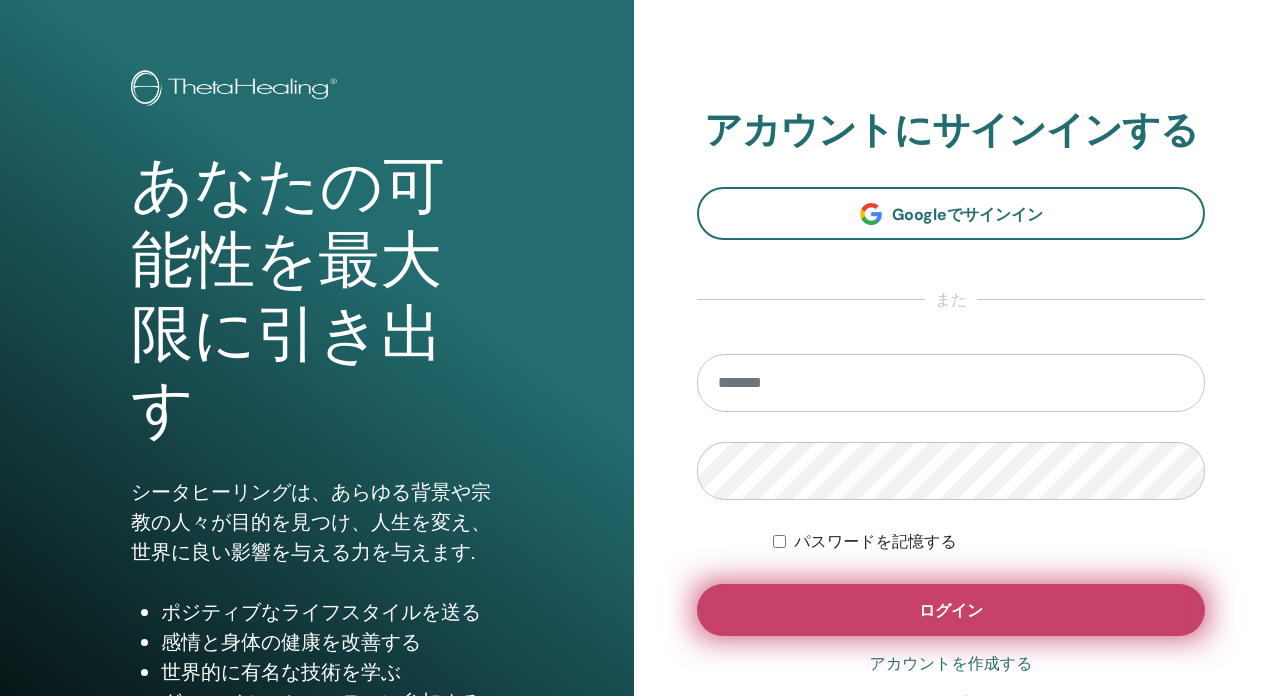 scroll, scrollTop: 83, scrollLeft: 0, axis: vertical 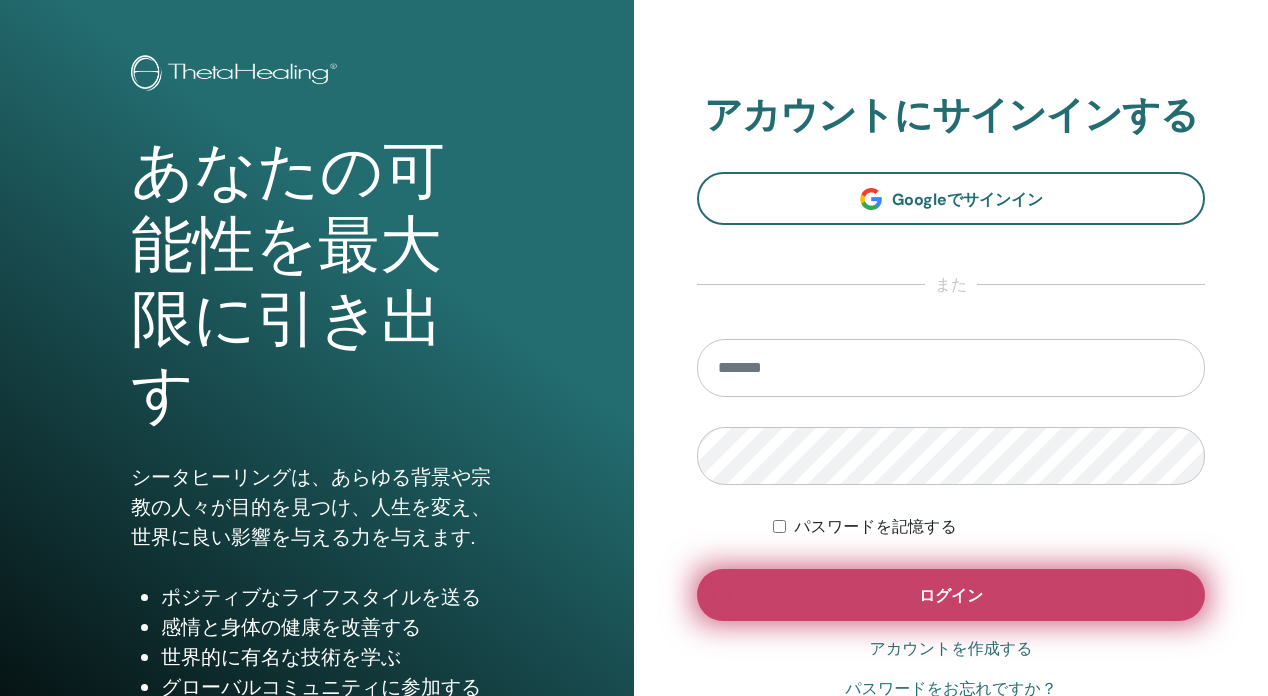 type on "**********" 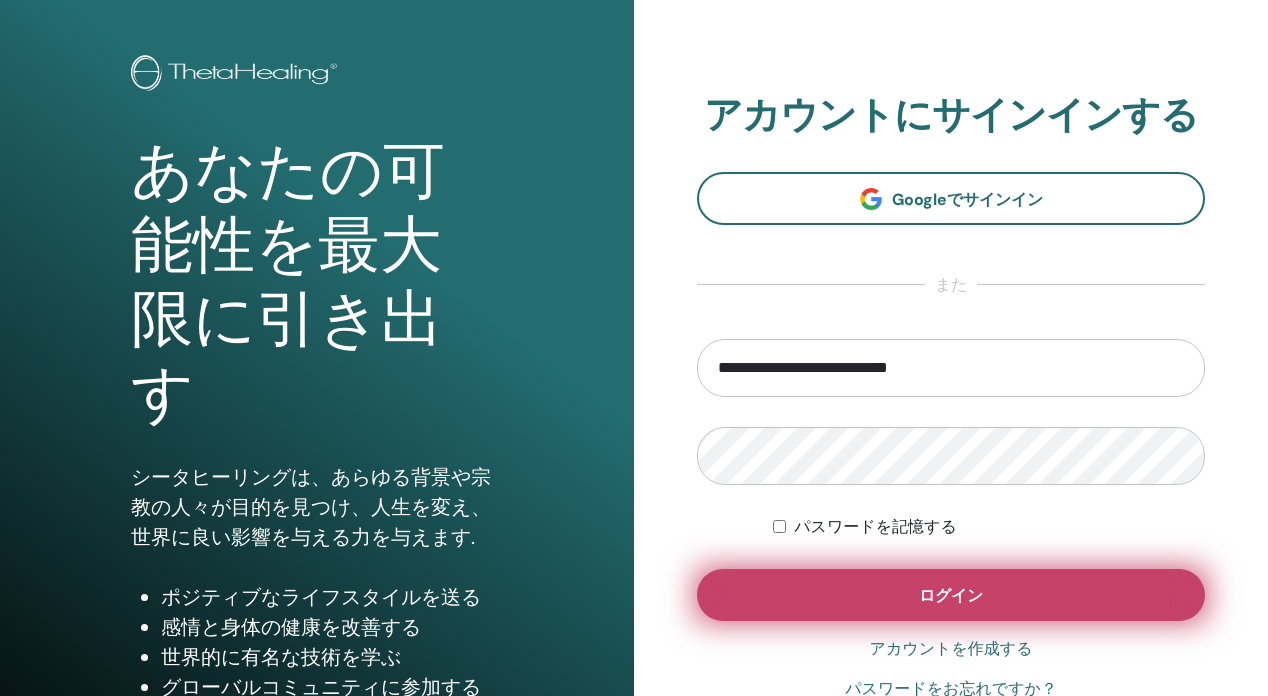 click on "ログイン" at bounding box center (951, 595) 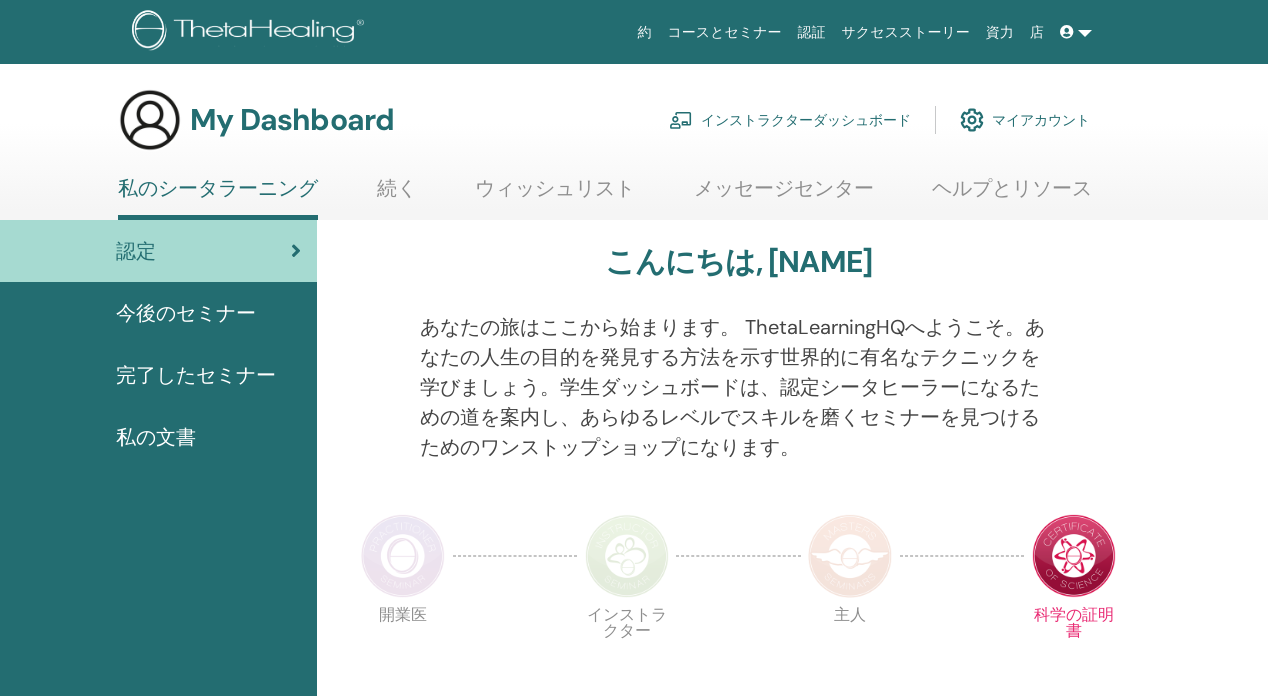 scroll, scrollTop: 0, scrollLeft: 0, axis: both 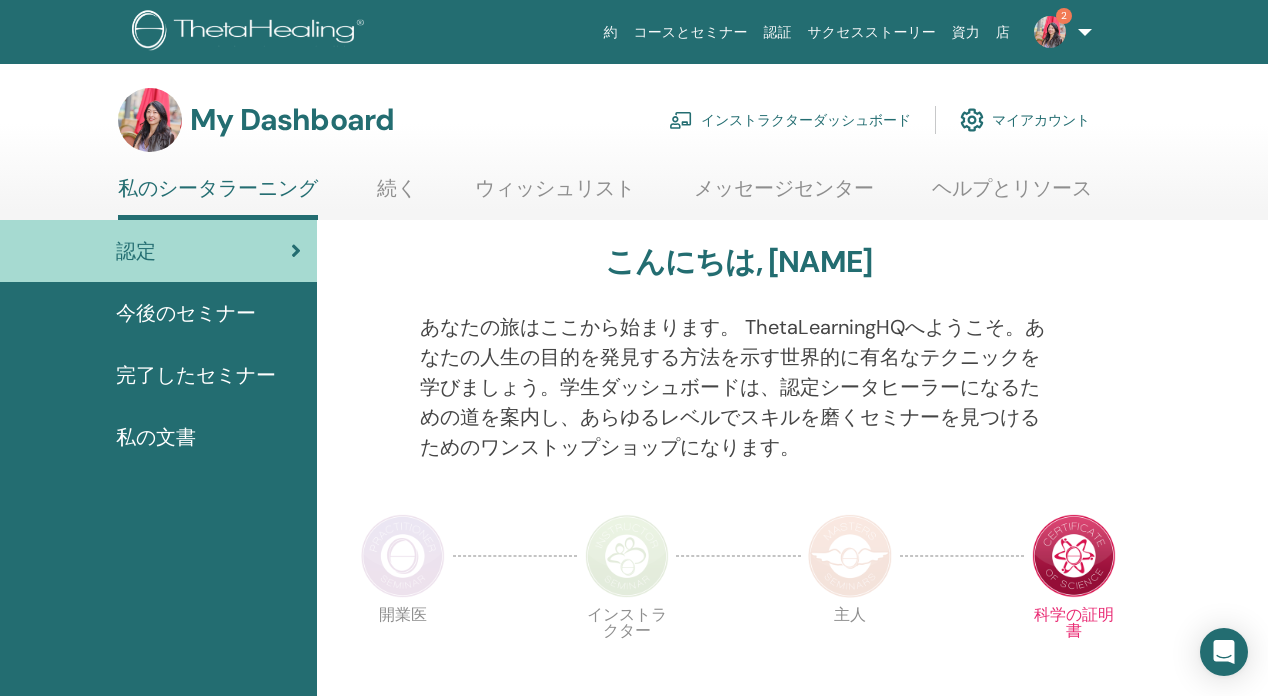 click on "インストラクターダッシュボード" at bounding box center [790, 120] 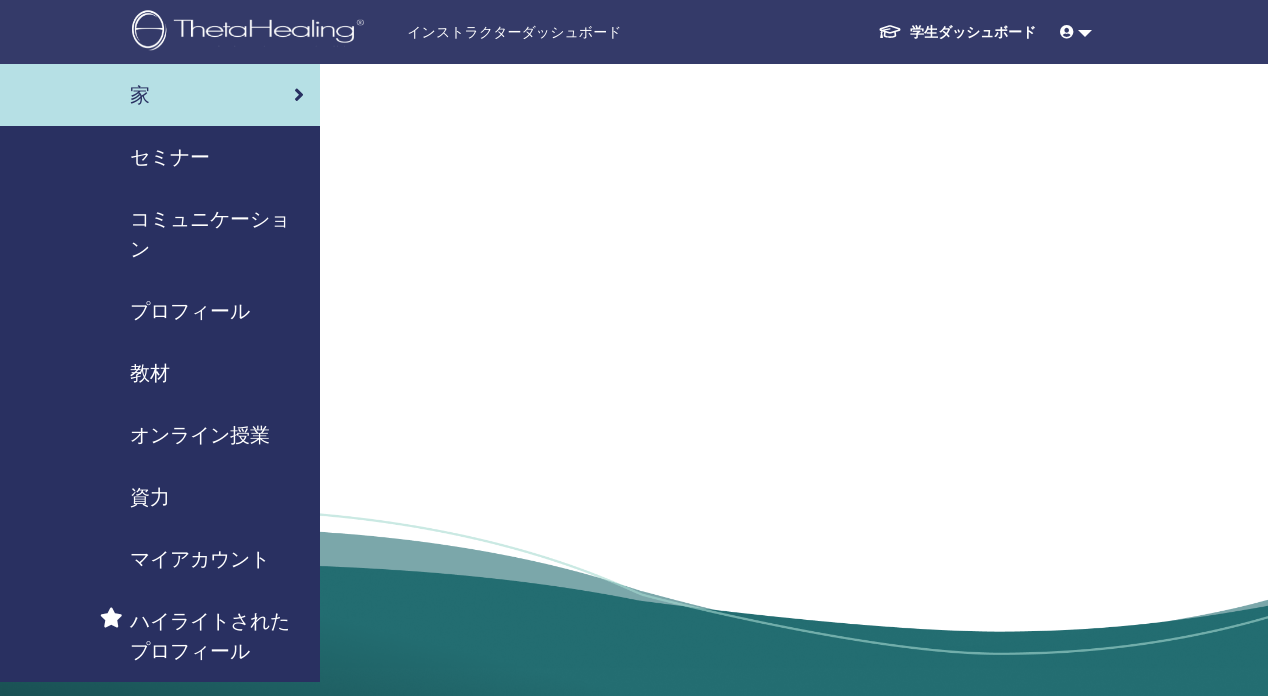 scroll, scrollTop: 0, scrollLeft: 0, axis: both 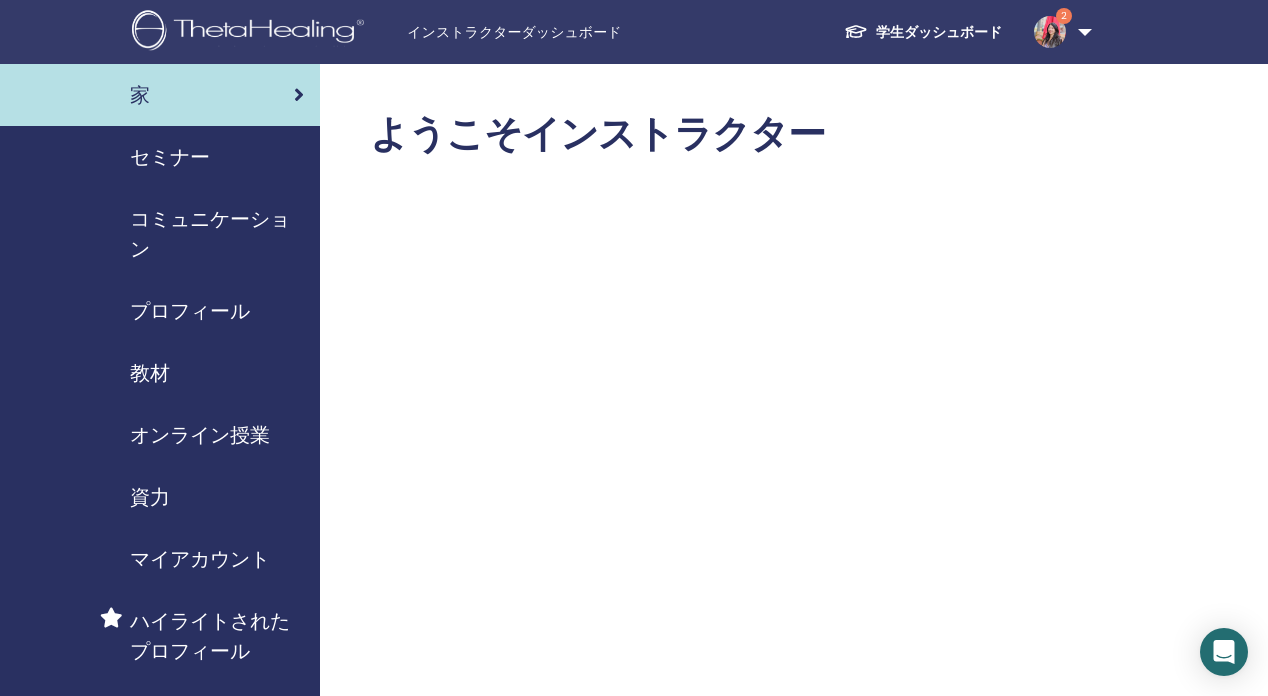 click on "セミナー" at bounding box center [170, 157] 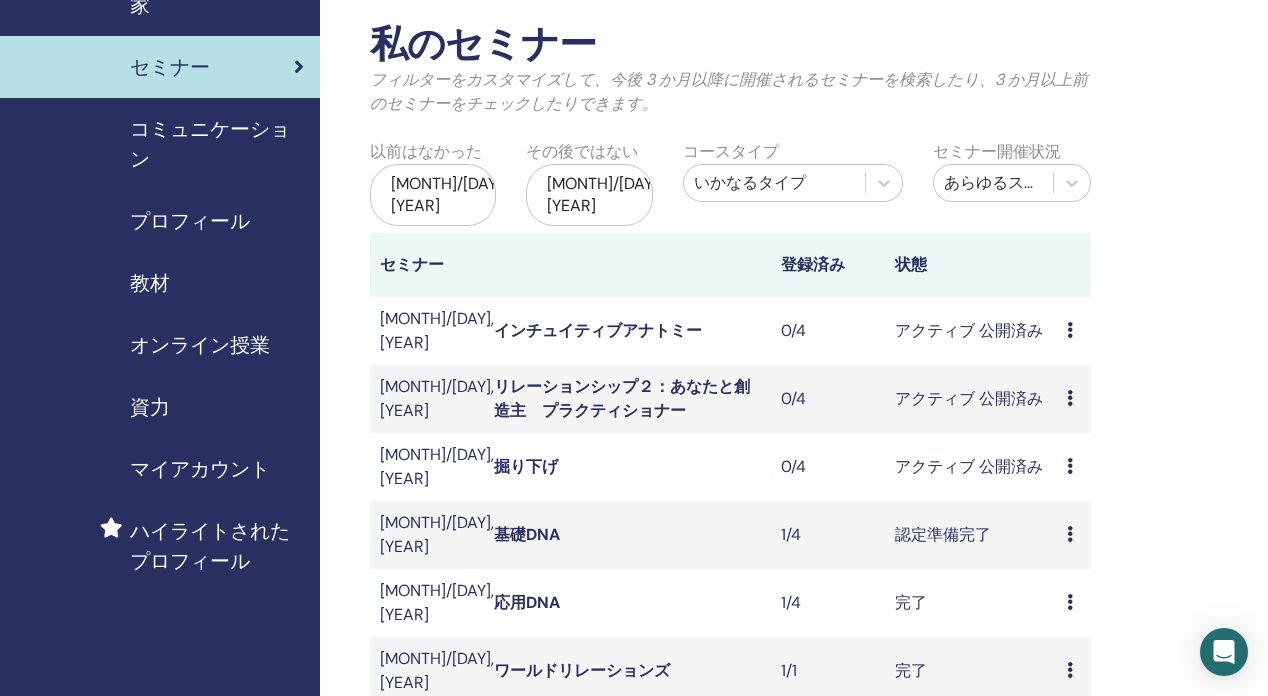 scroll, scrollTop: 96, scrollLeft: 0, axis: vertical 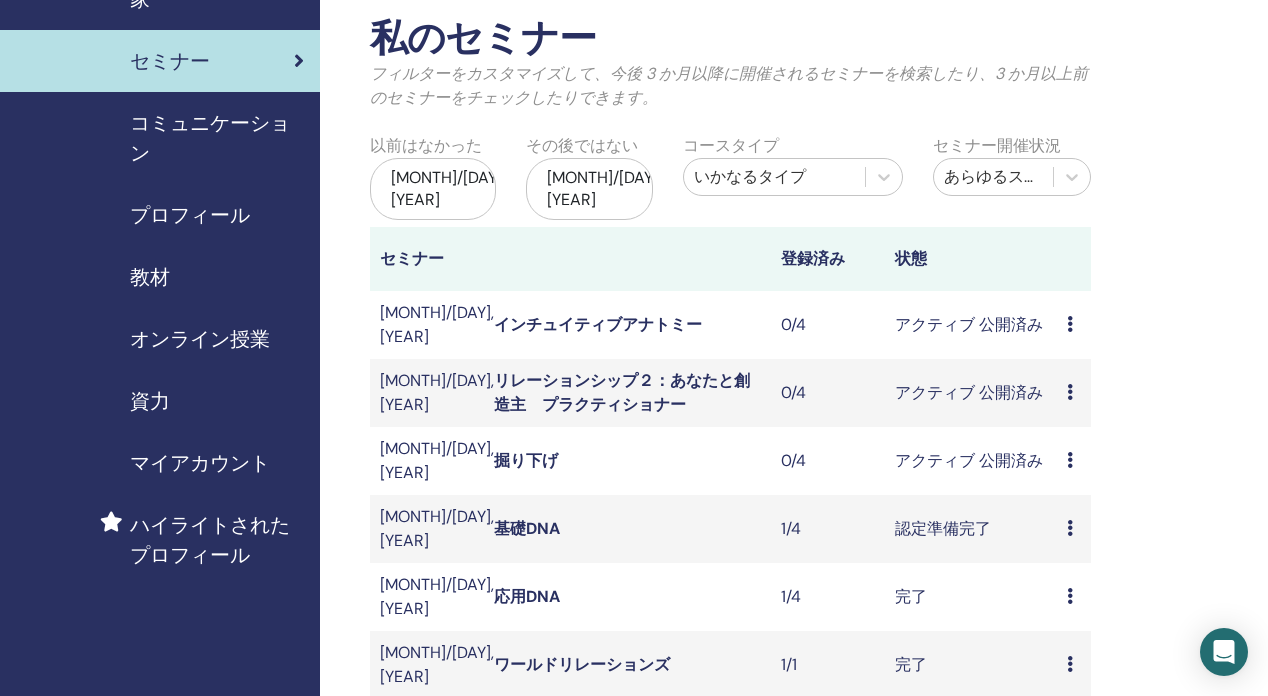 click on "基礎DNA" at bounding box center [527, 528] 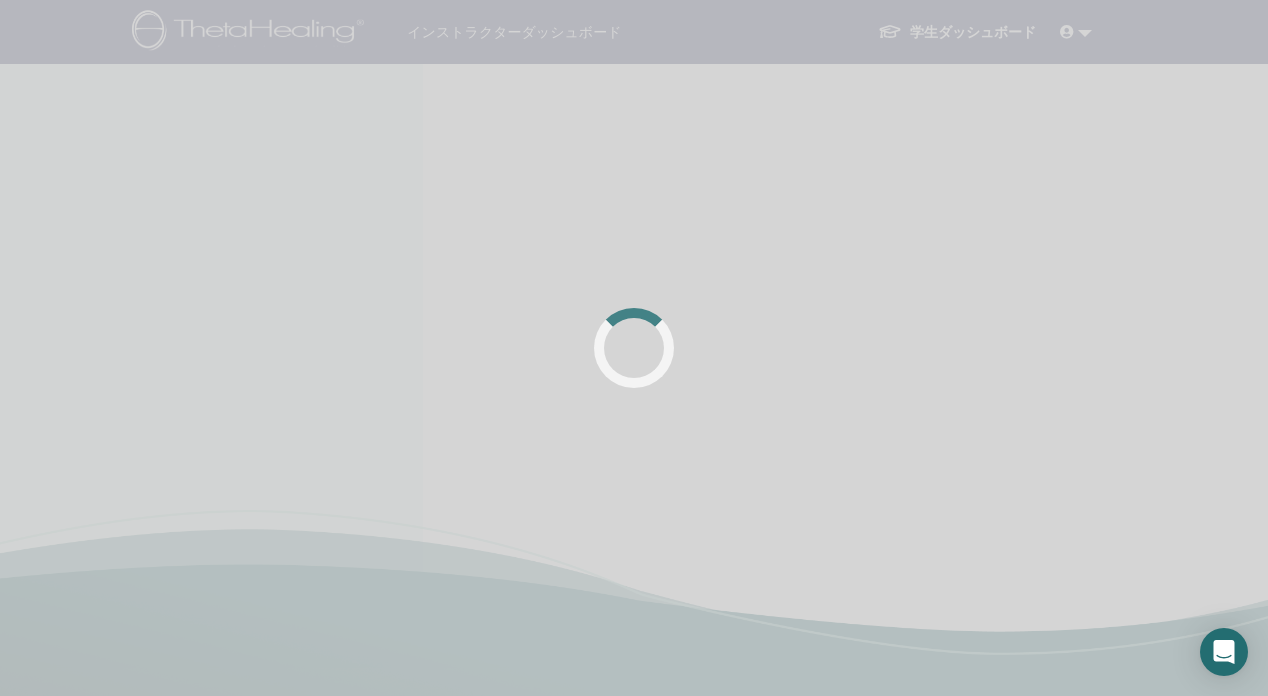 scroll, scrollTop: 0, scrollLeft: 0, axis: both 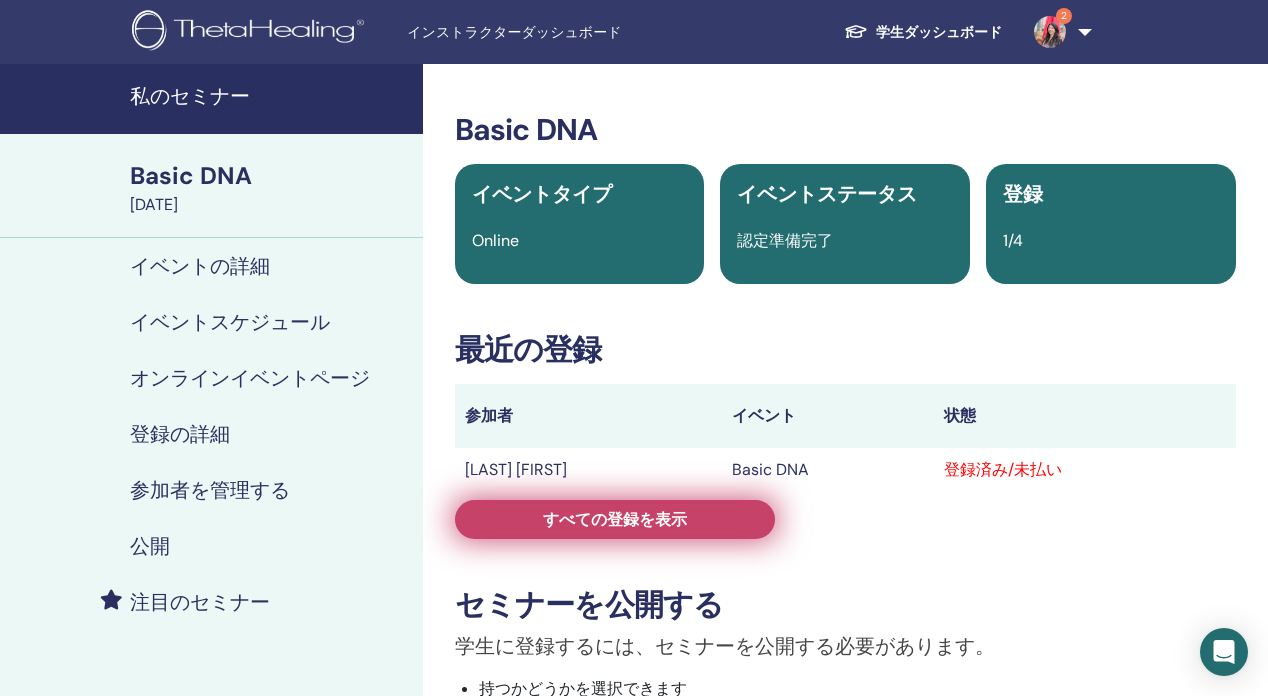 click on "すべての登録を表示" at bounding box center (615, 519) 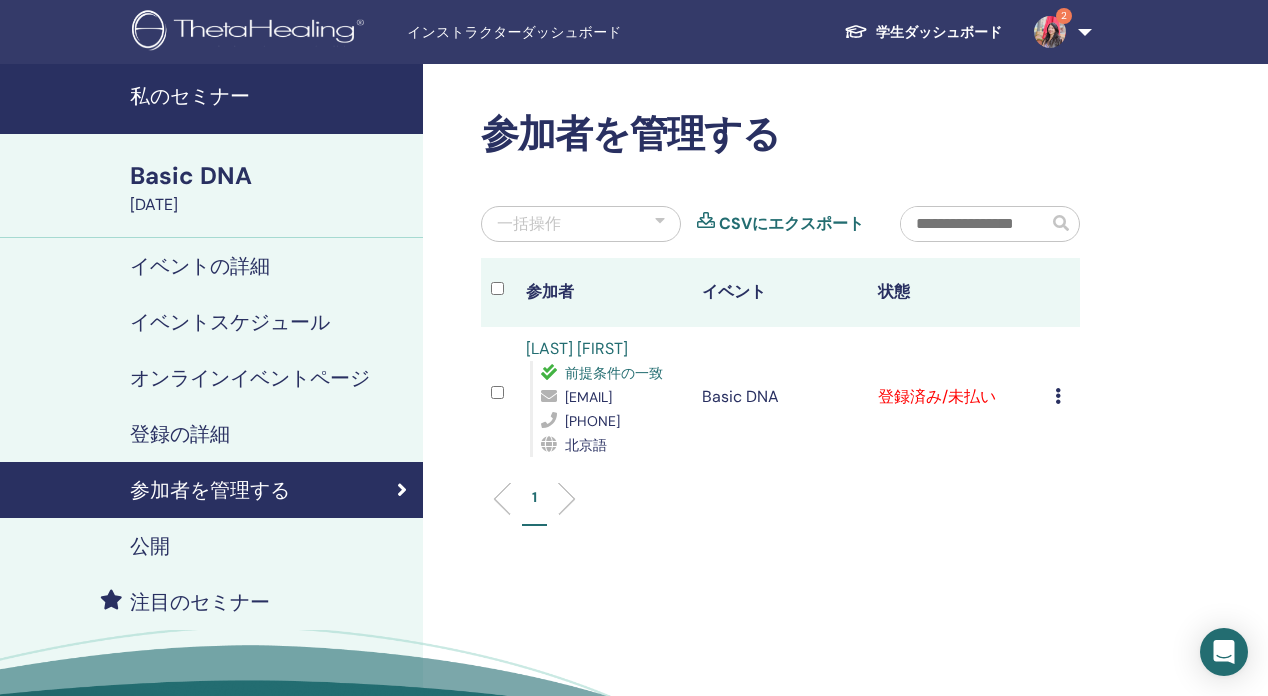 click on "登録をキャンセルする 自動認証しない 有料としてマーク 未払いとしてマーク 不在としてマーク 完了して認定する 証明書のダウンロード" at bounding box center (1062, 397) 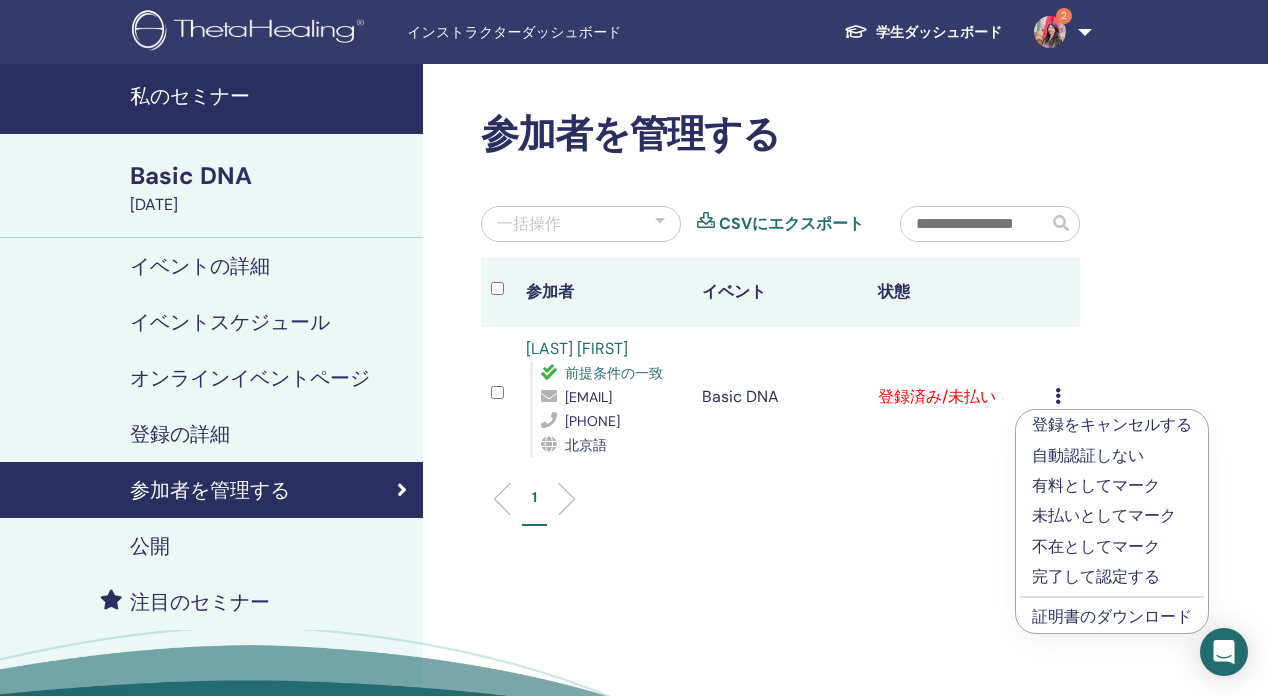 click on "有料としてマーク" at bounding box center [1112, 486] 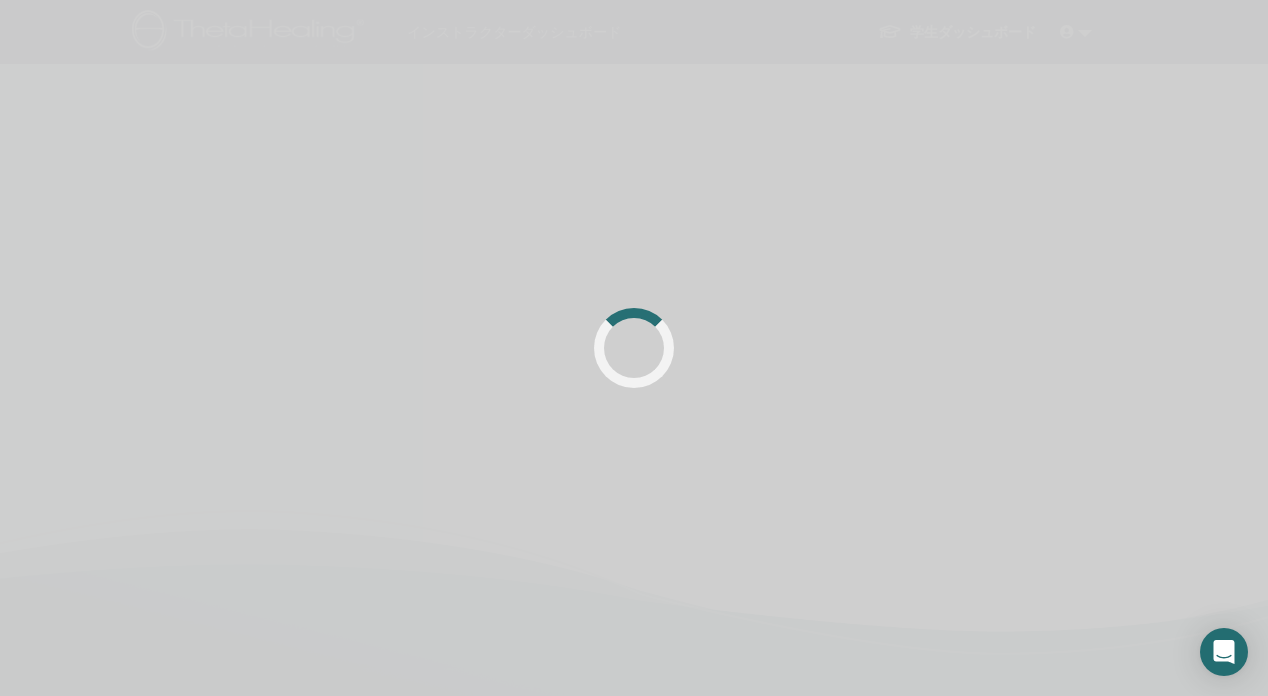 scroll, scrollTop: 0, scrollLeft: 0, axis: both 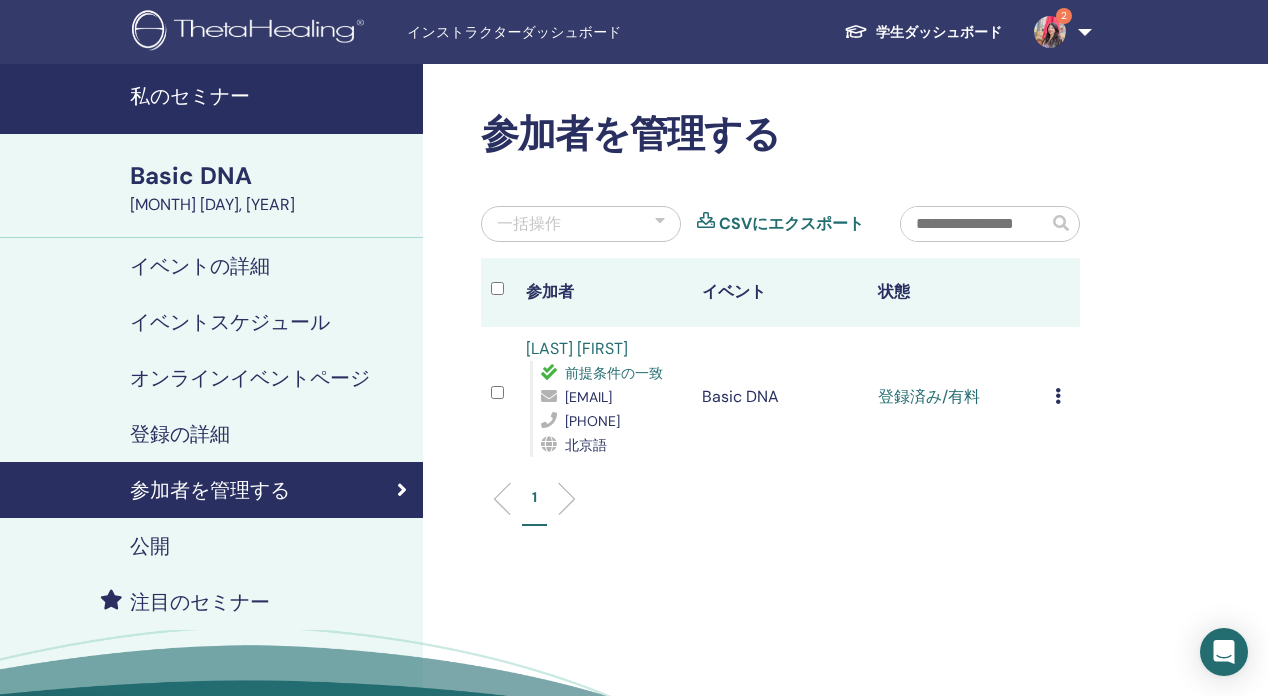 click at bounding box center [1058, 396] 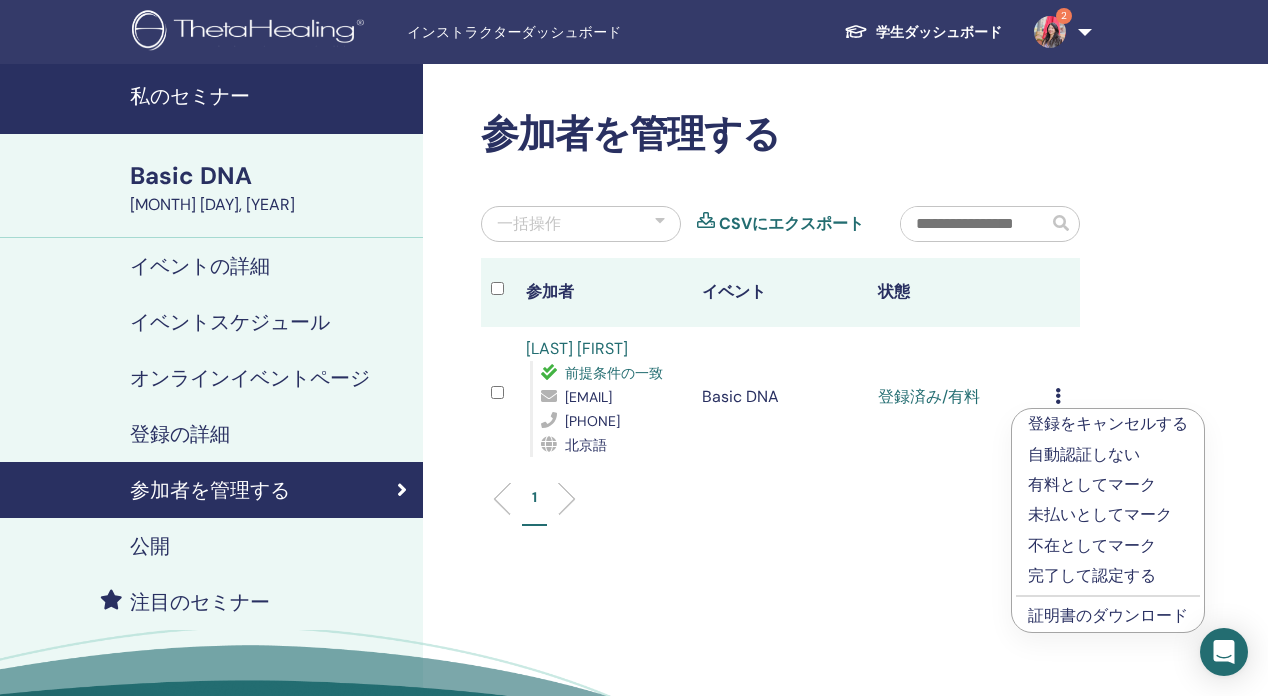 click on "完了して認定する" at bounding box center [1108, 576] 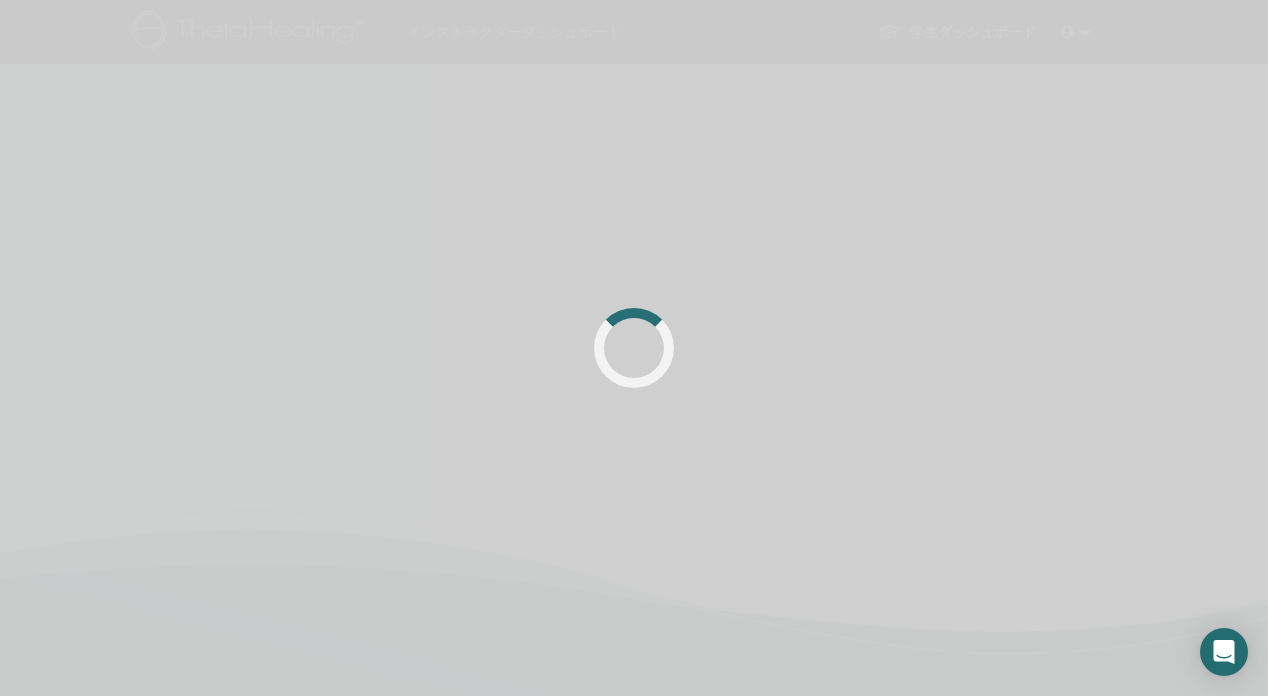 scroll, scrollTop: 0, scrollLeft: 0, axis: both 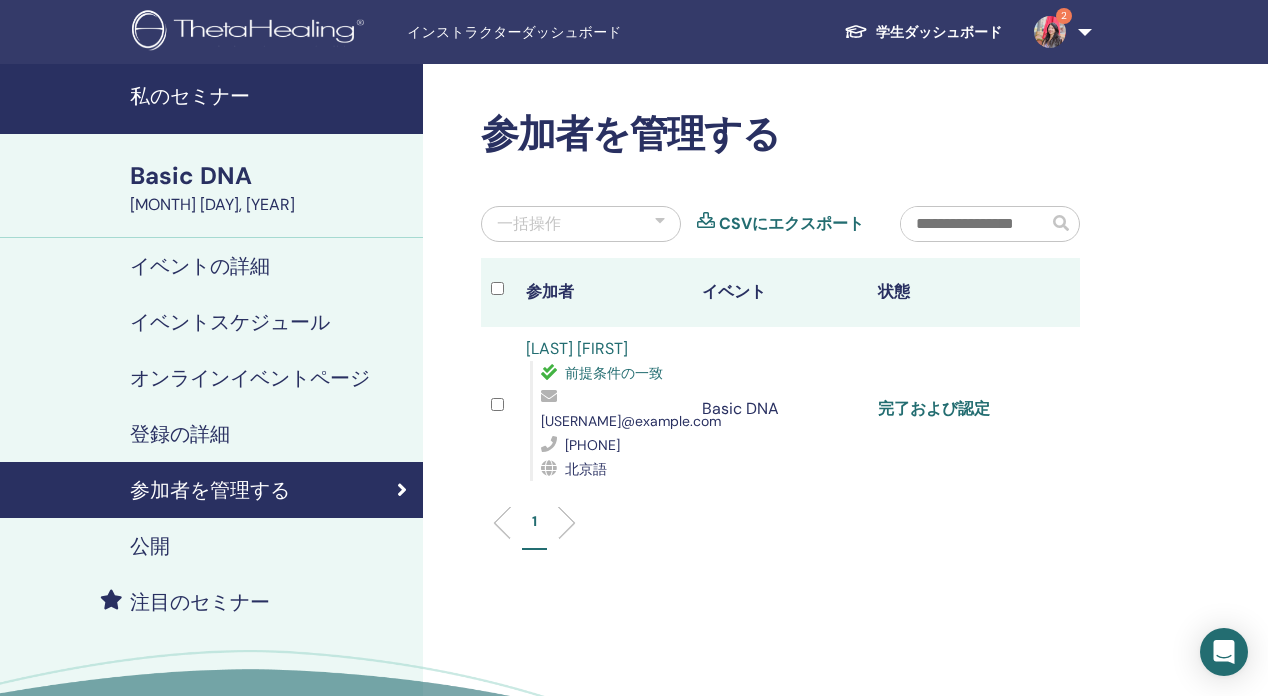 click on "完了および認定" at bounding box center (934, 408) 